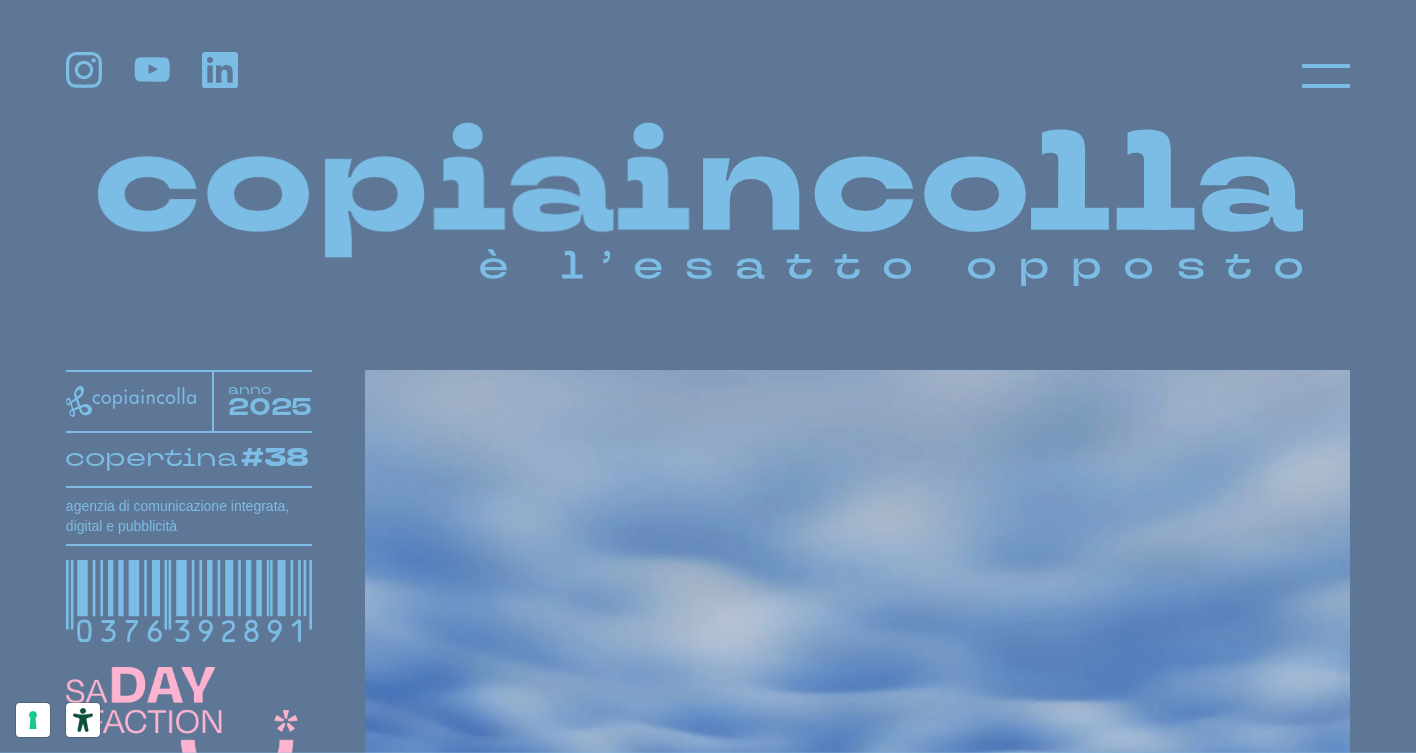 scroll, scrollTop: 14, scrollLeft: 0, axis: vertical 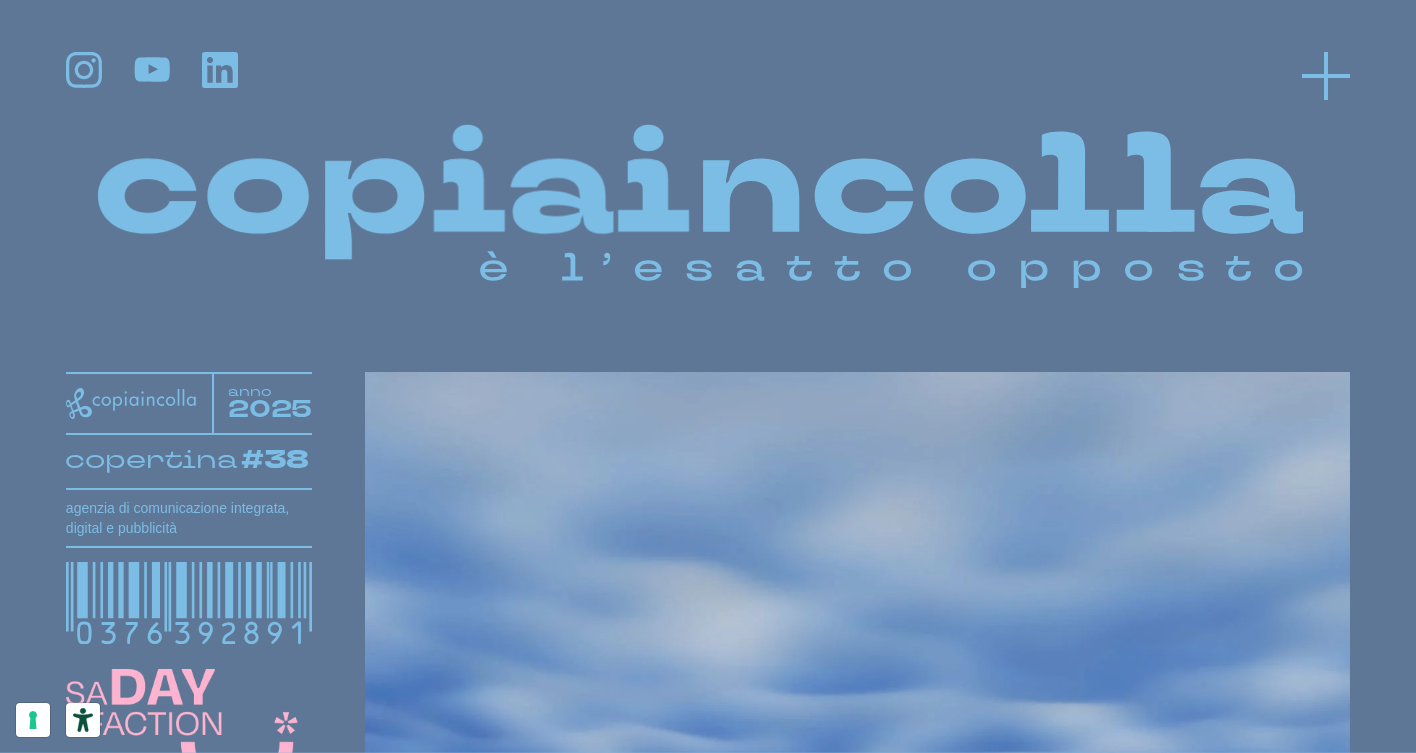 click 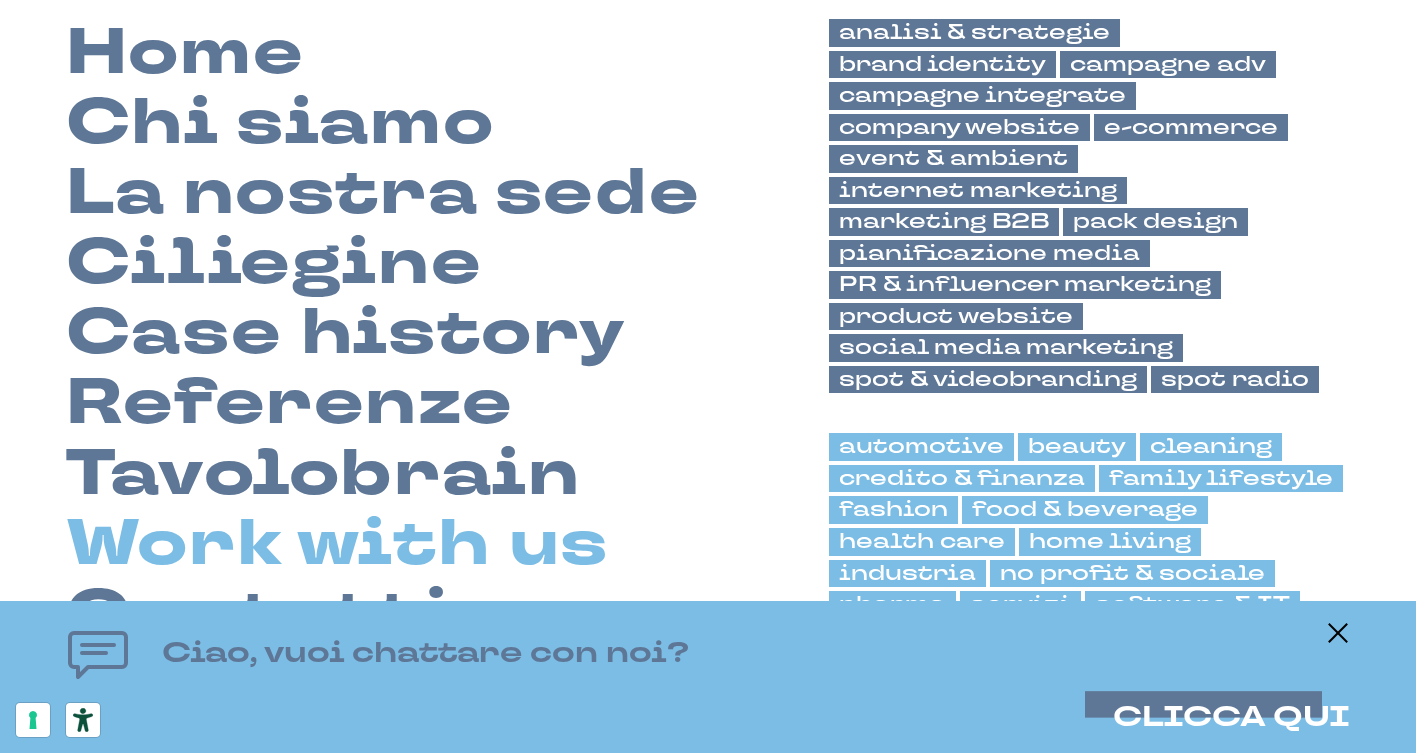scroll, scrollTop: 150, scrollLeft: 0, axis: vertical 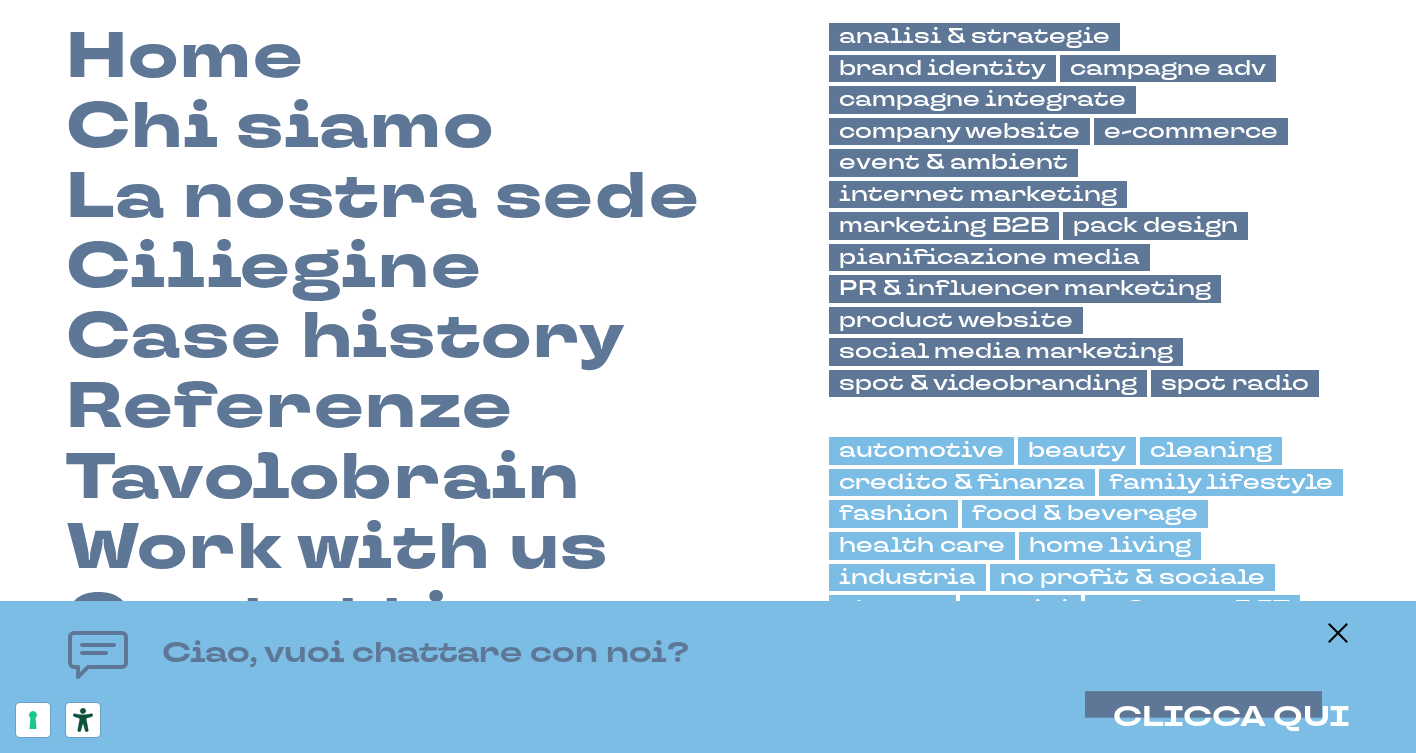 click on "Ciao, vuoi chattare con noi?
CLICCA QUI" at bounding box center [708, 677] 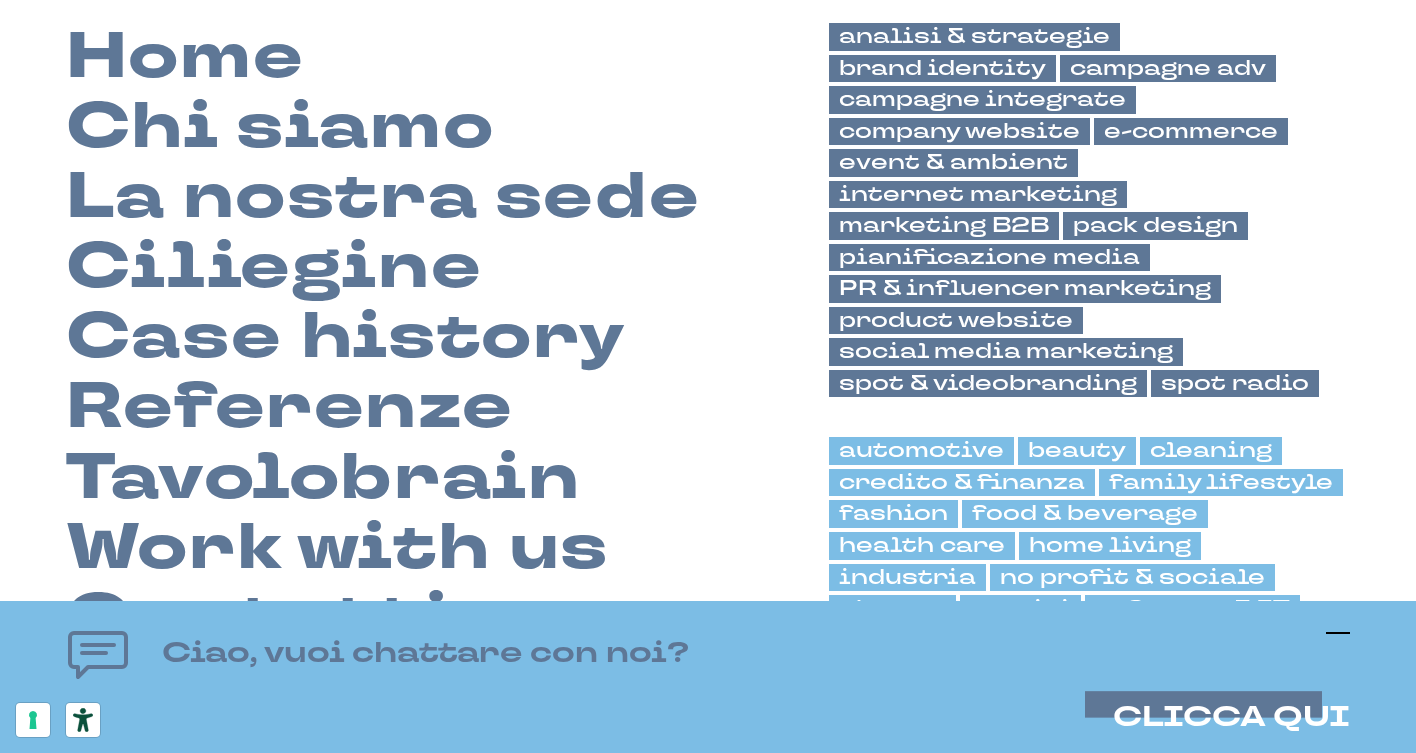 click 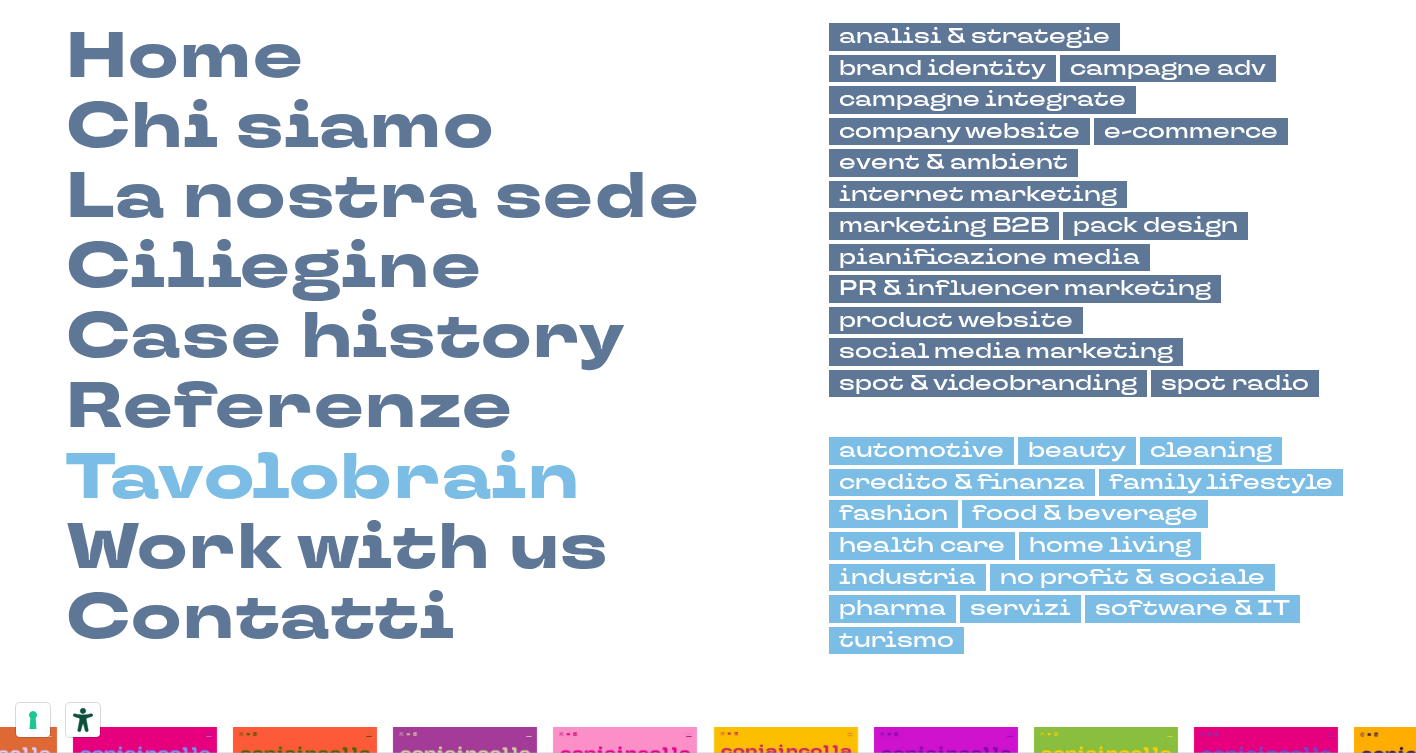 click on "Tavolobrain" at bounding box center [323, 479] 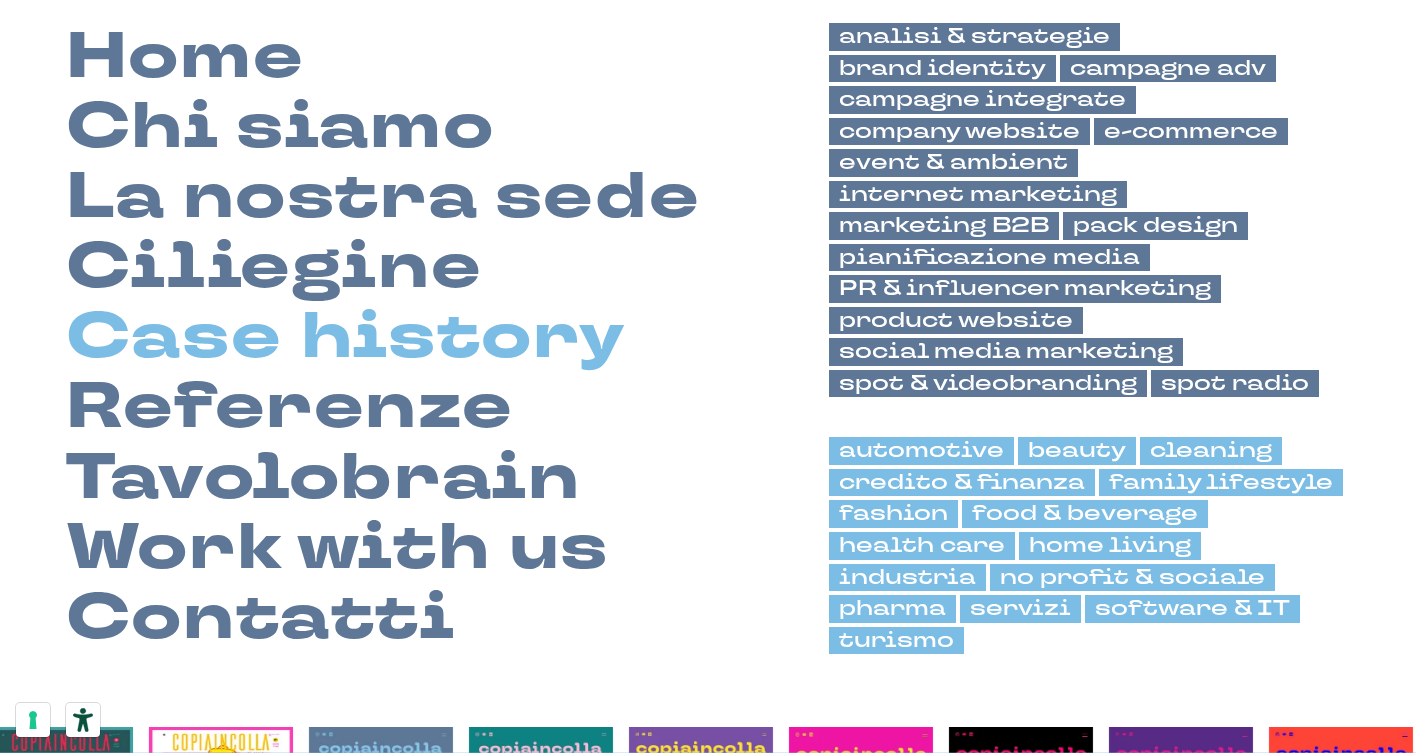 click on "Case history" at bounding box center [346, 338] 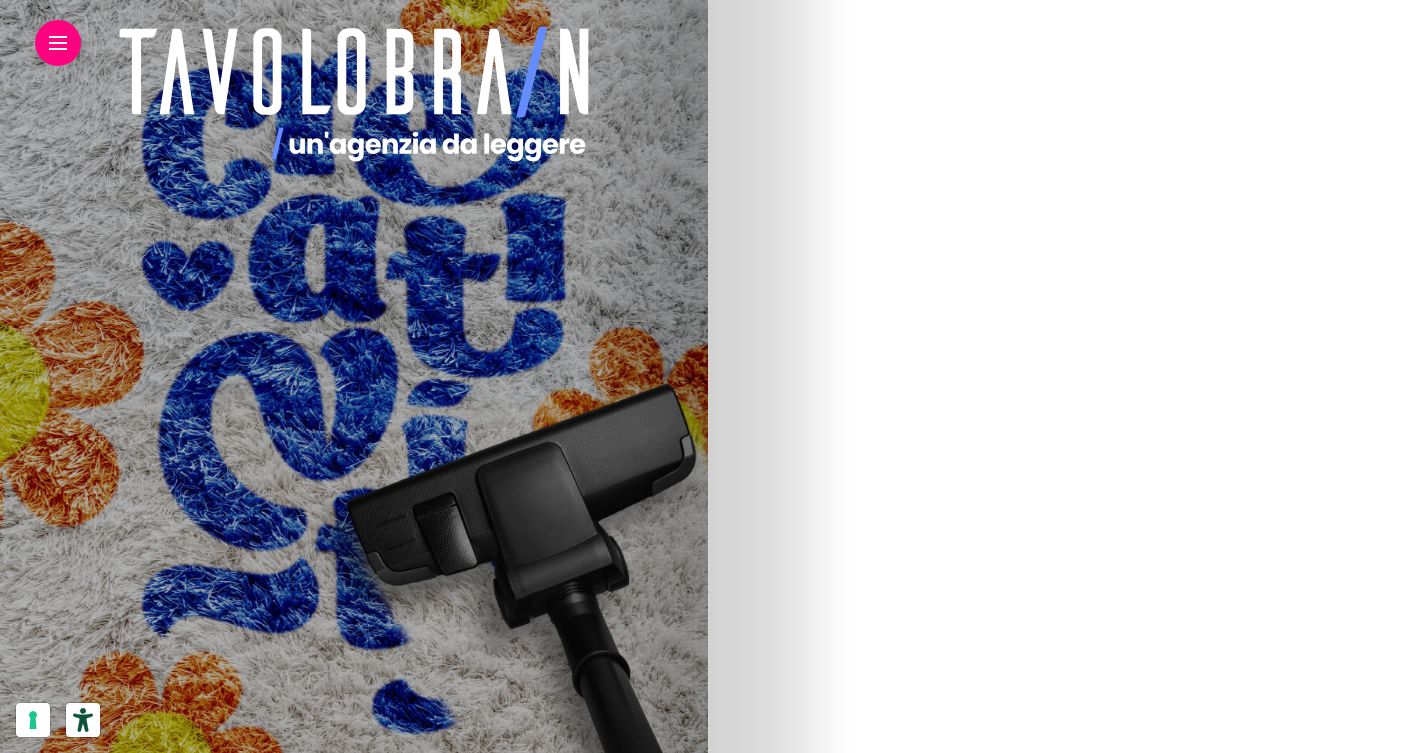 scroll, scrollTop: 1383, scrollLeft: 0, axis: vertical 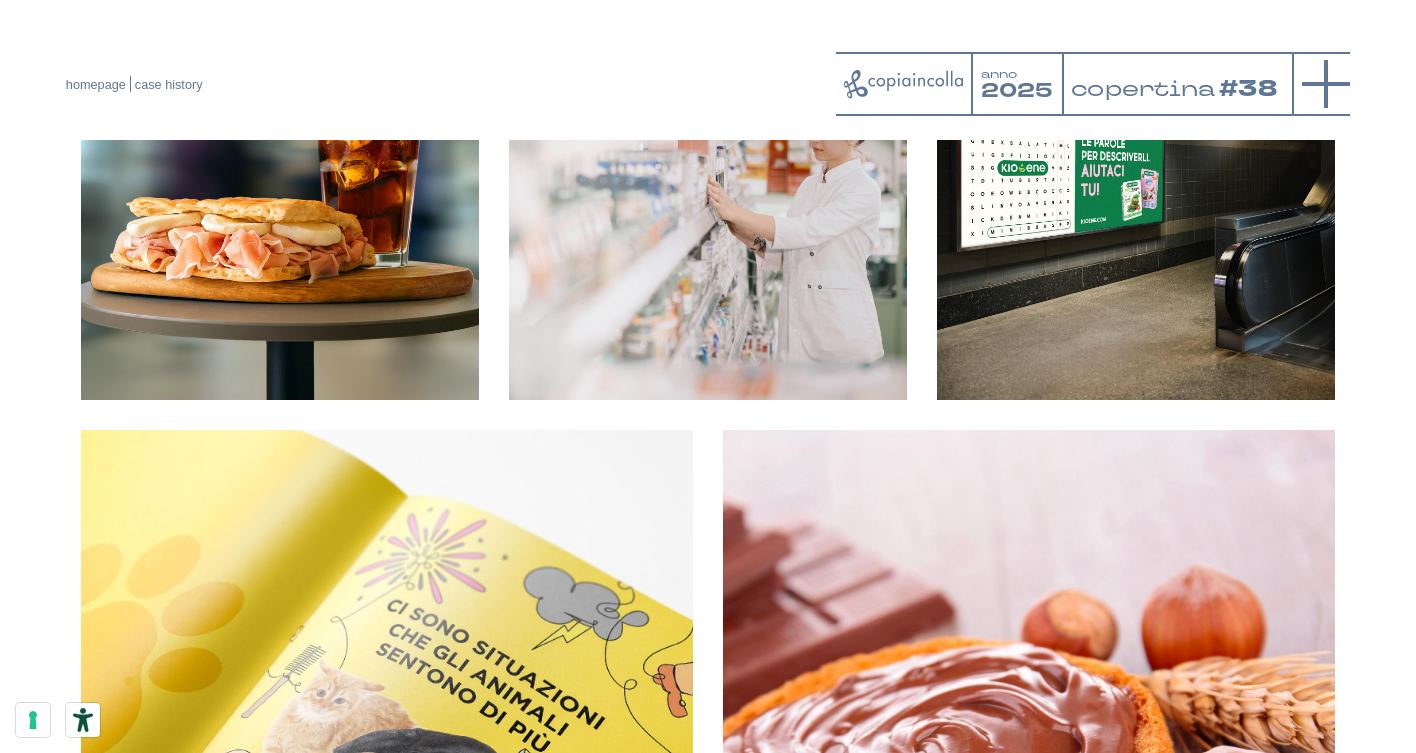 click 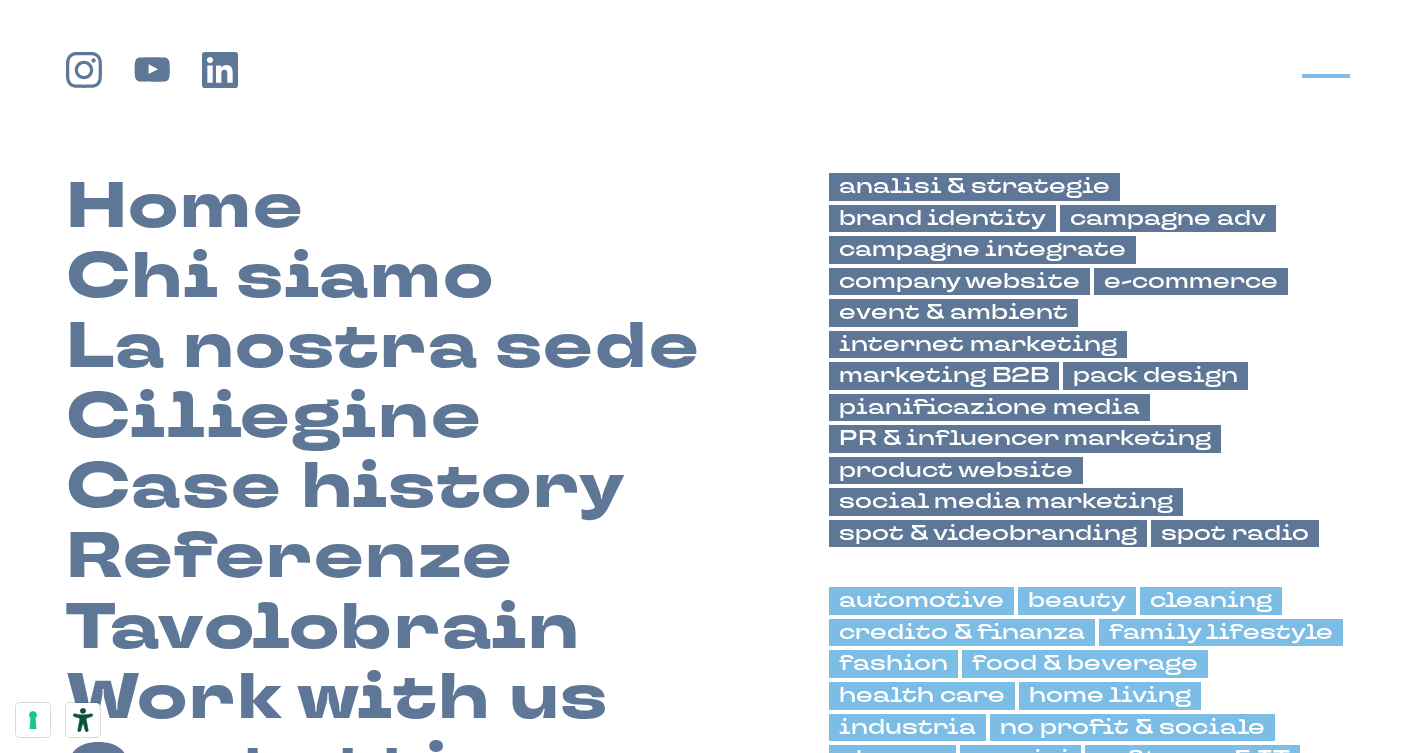 scroll, scrollTop: 512, scrollLeft: 0, axis: vertical 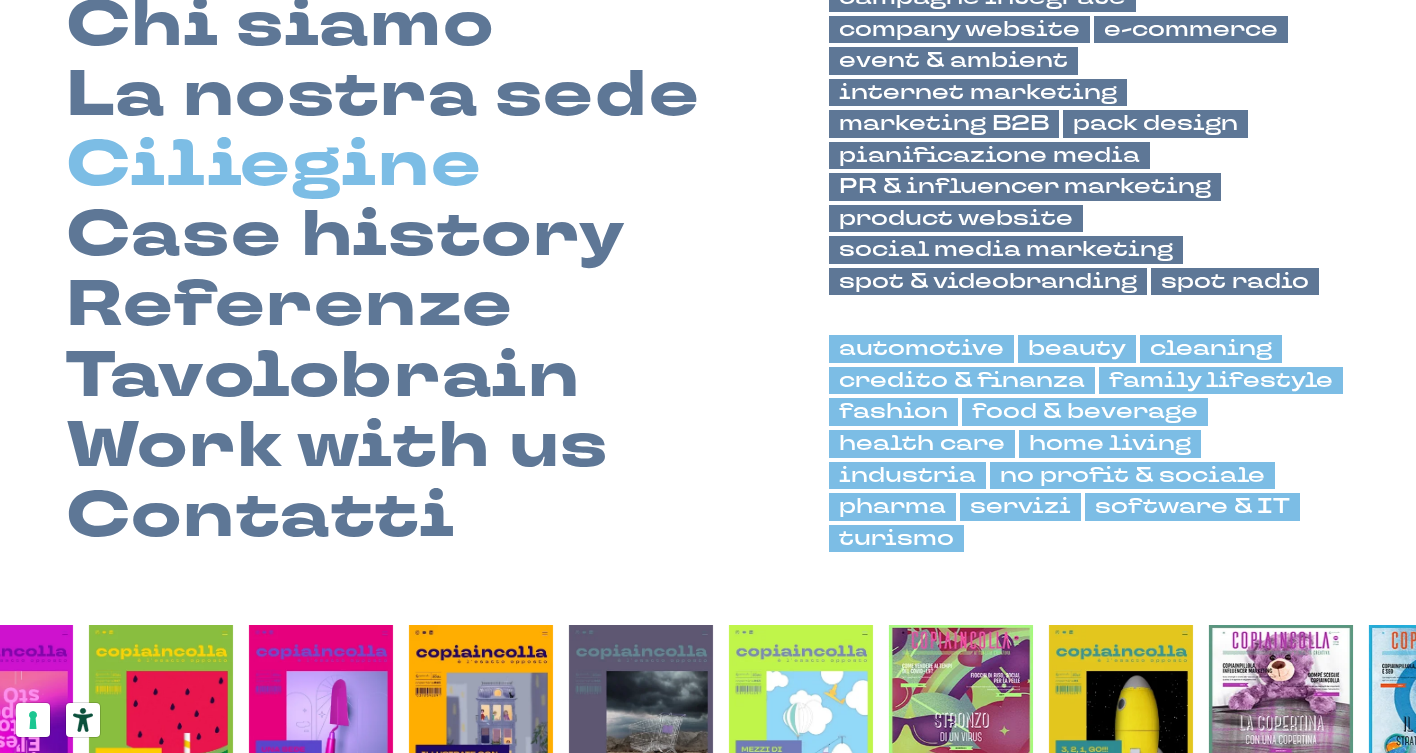 click on "Ciliegine" at bounding box center [274, 166] 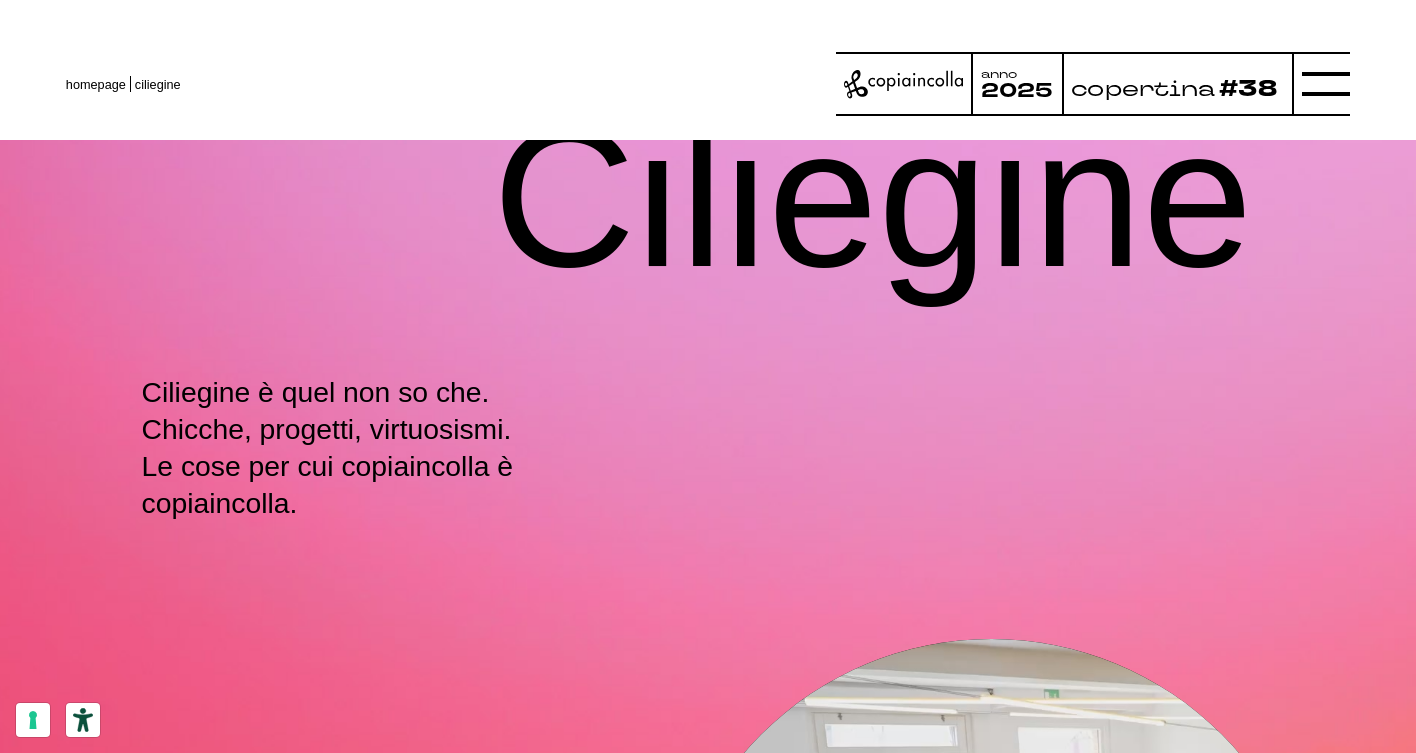 scroll, scrollTop: 0, scrollLeft: 0, axis: both 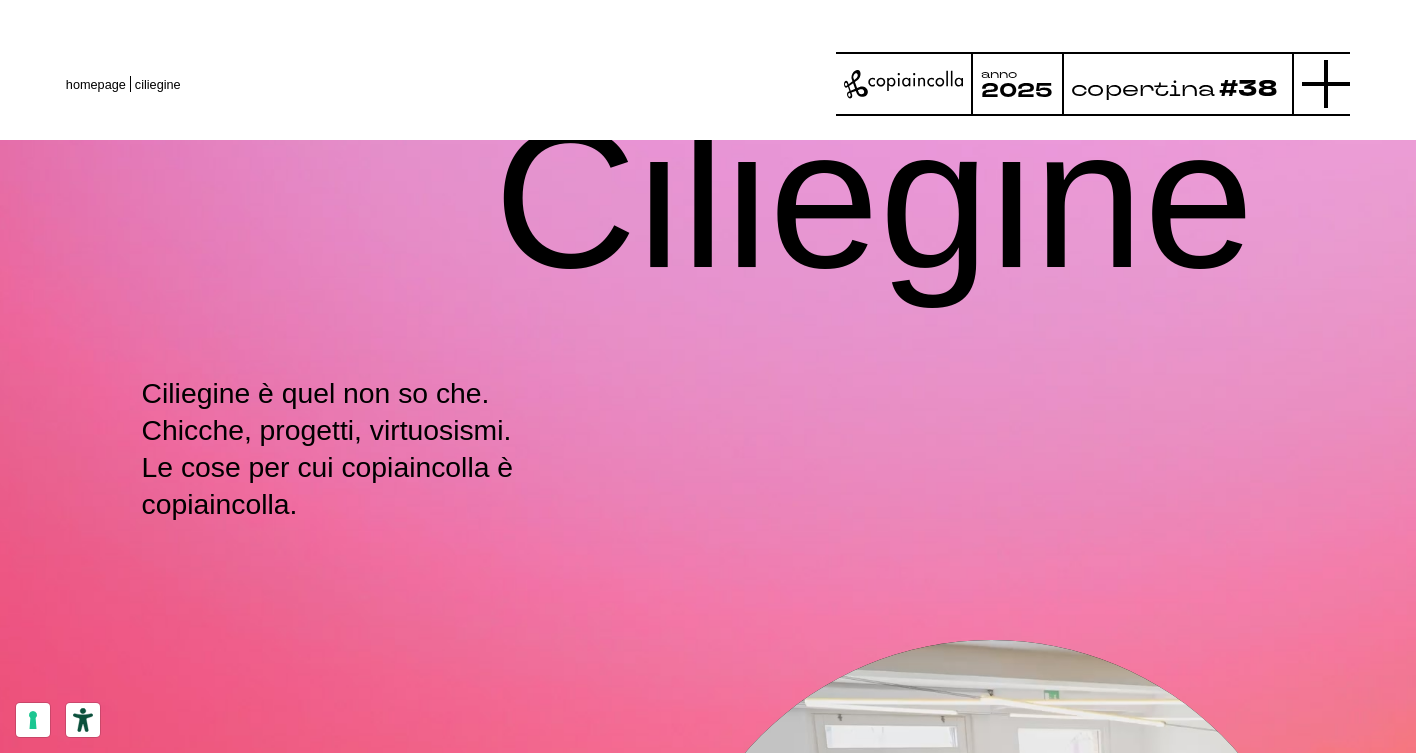 click 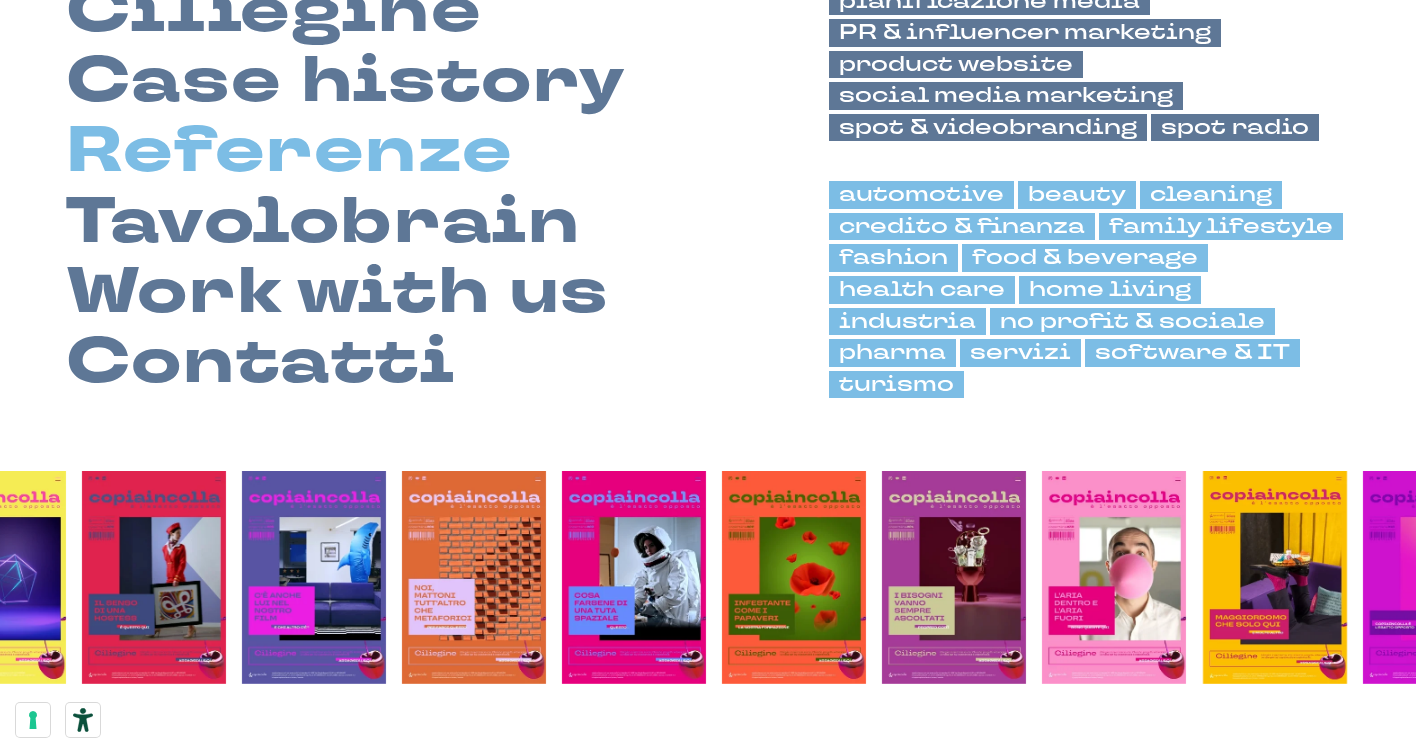 scroll, scrollTop: 407, scrollLeft: 0, axis: vertical 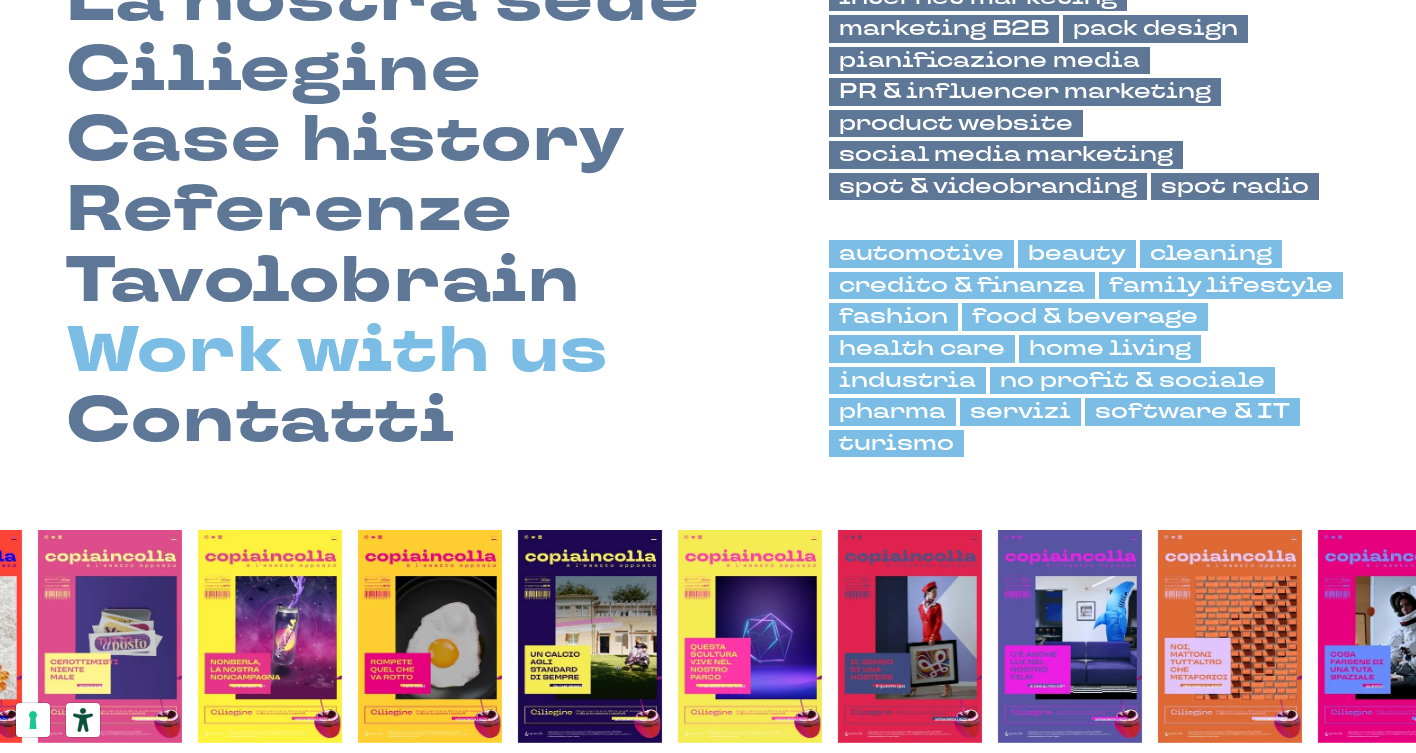 click on "Work with us" at bounding box center (337, 352) 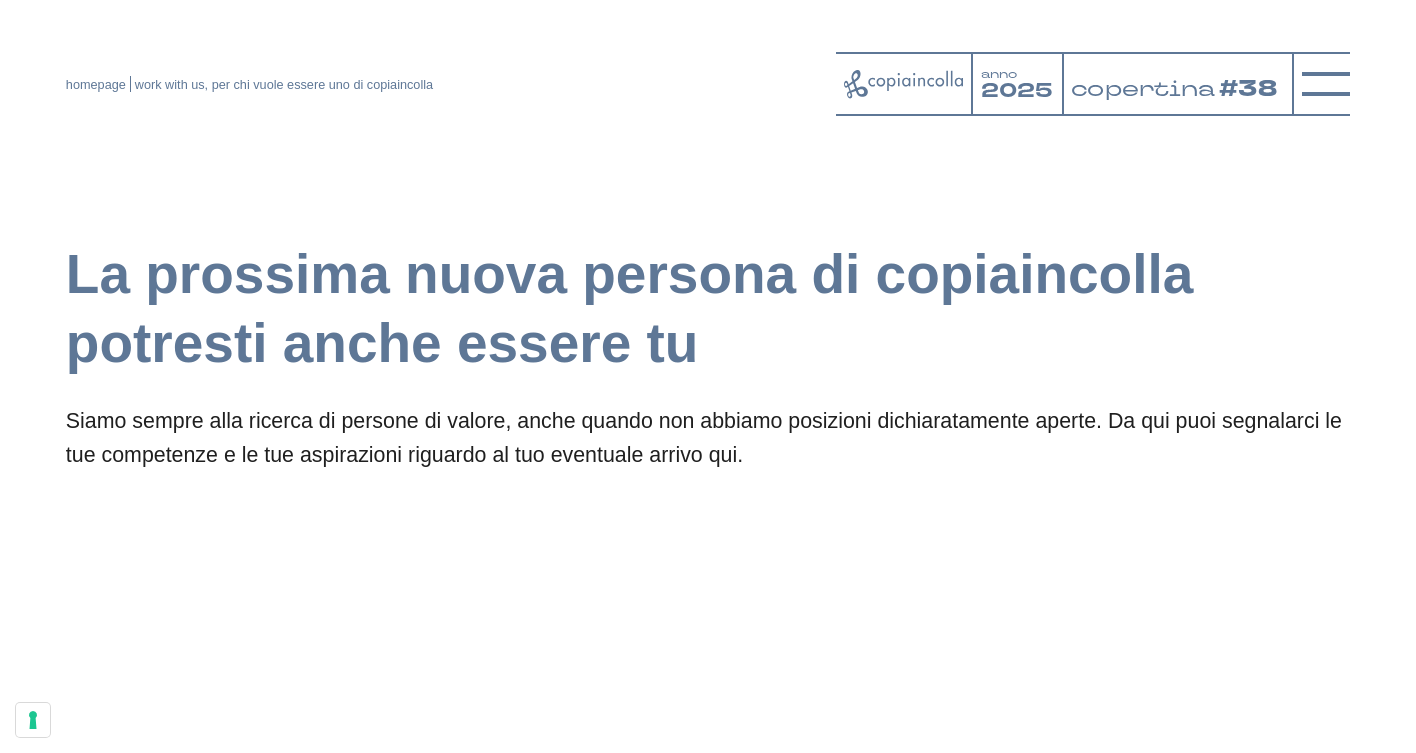 scroll, scrollTop: 0, scrollLeft: 0, axis: both 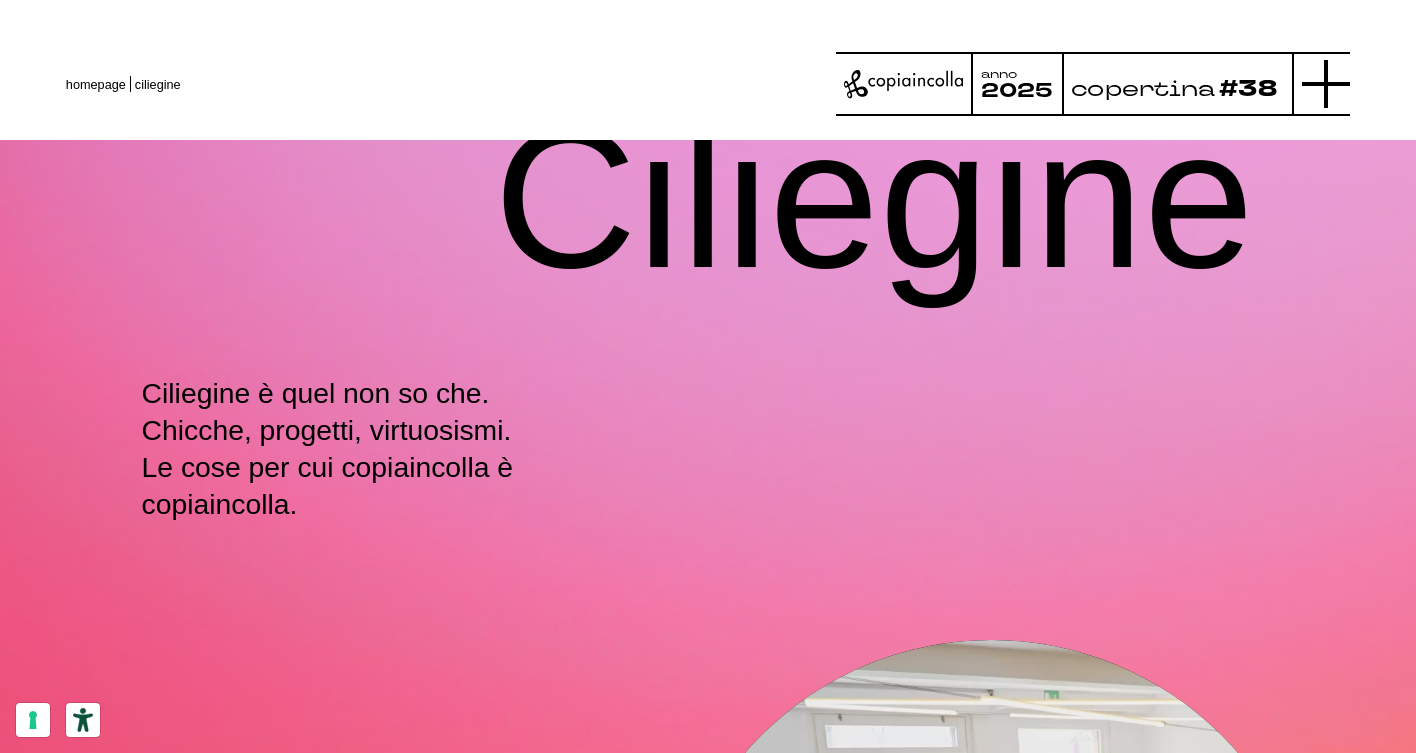 click 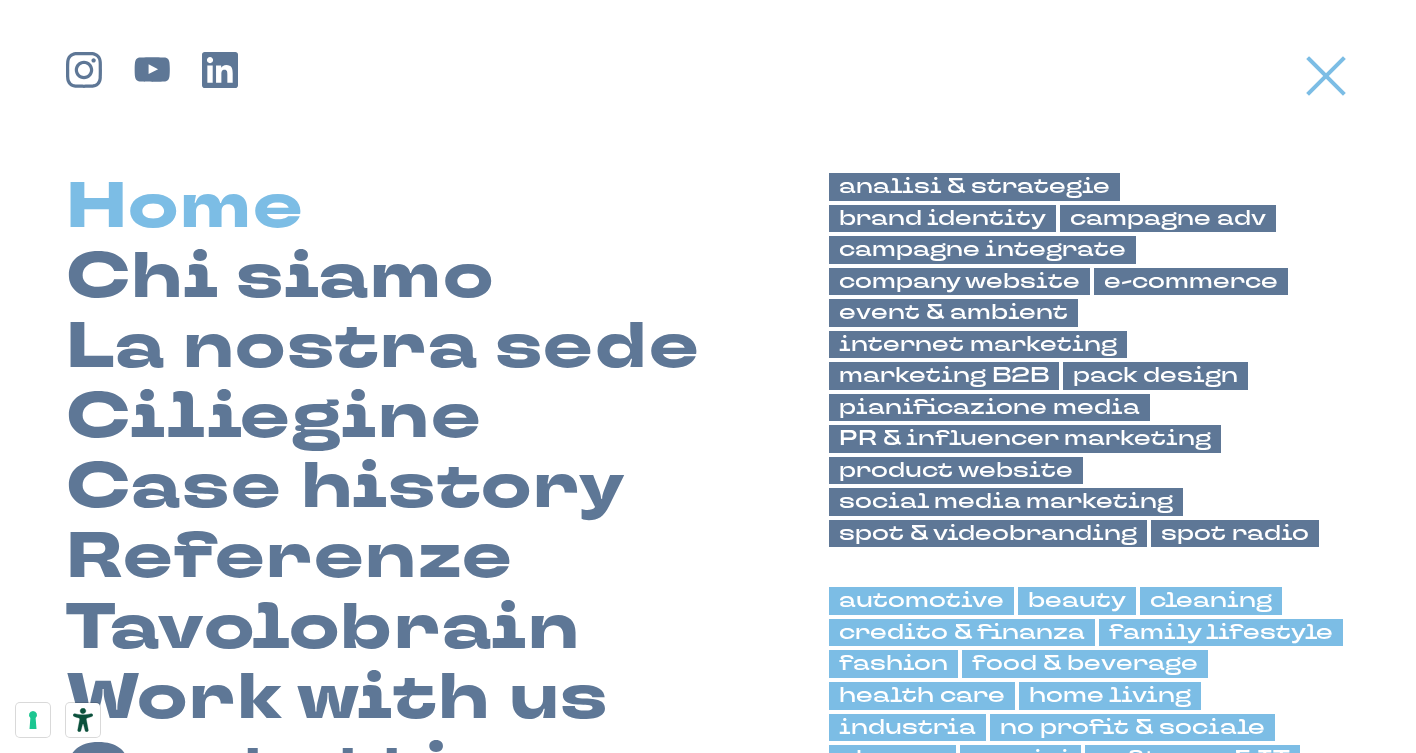 click on "Home" at bounding box center (185, 208) 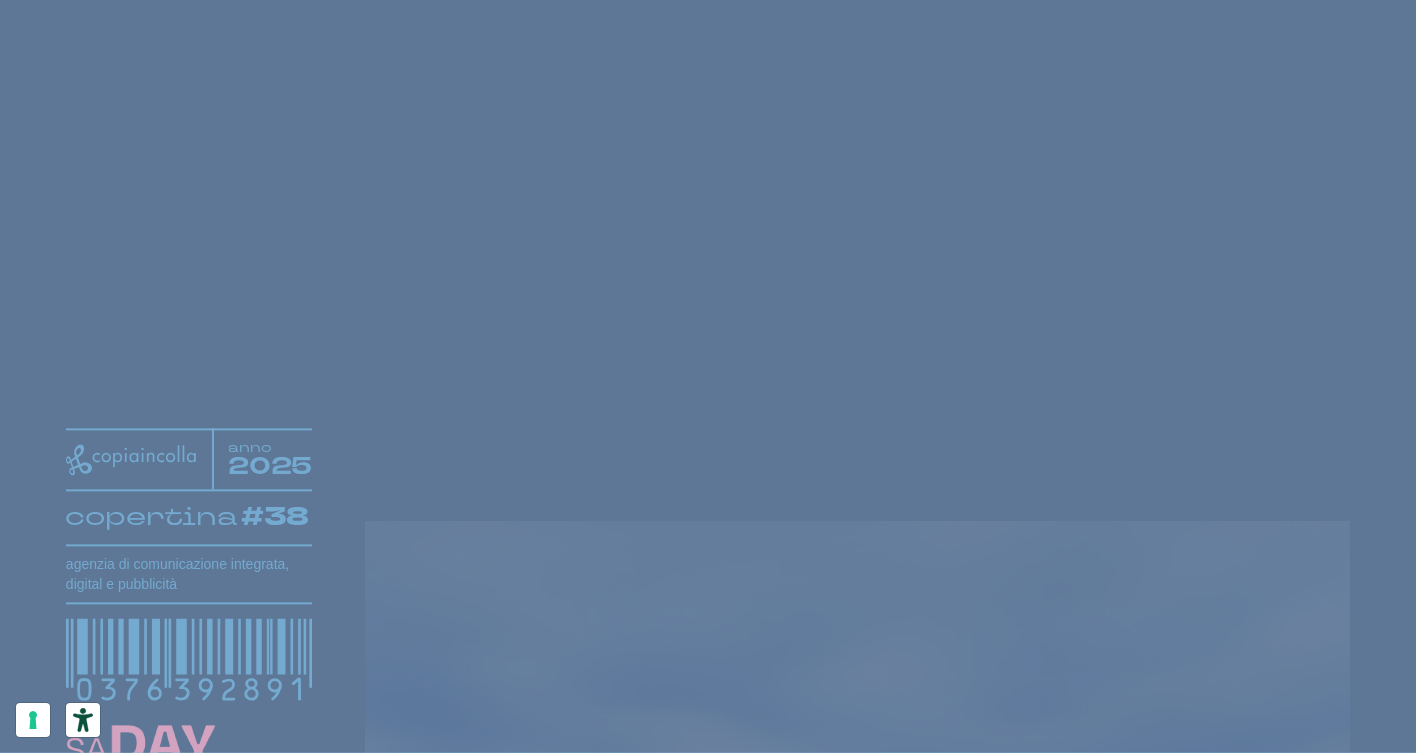 scroll, scrollTop: 0, scrollLeft: 0, axis: both 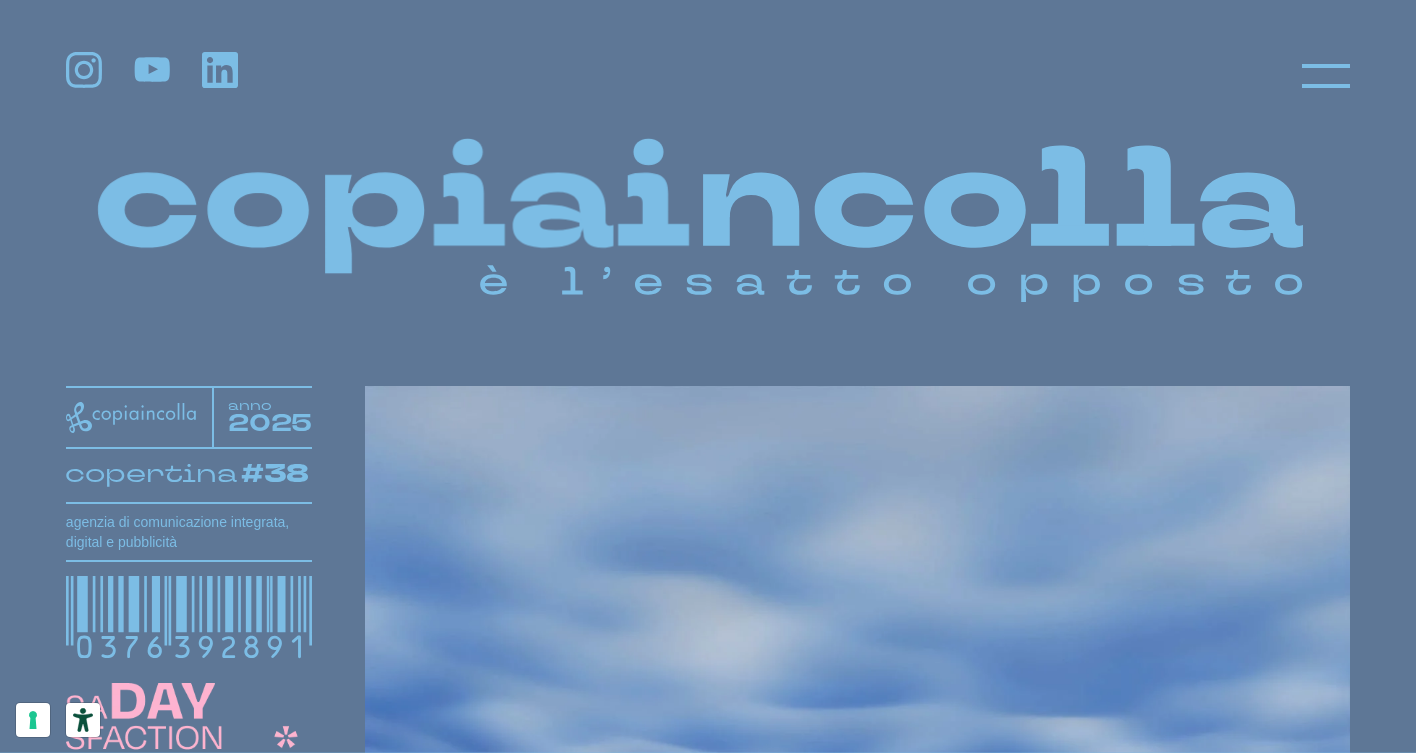 click at bounding box center [708, 62] 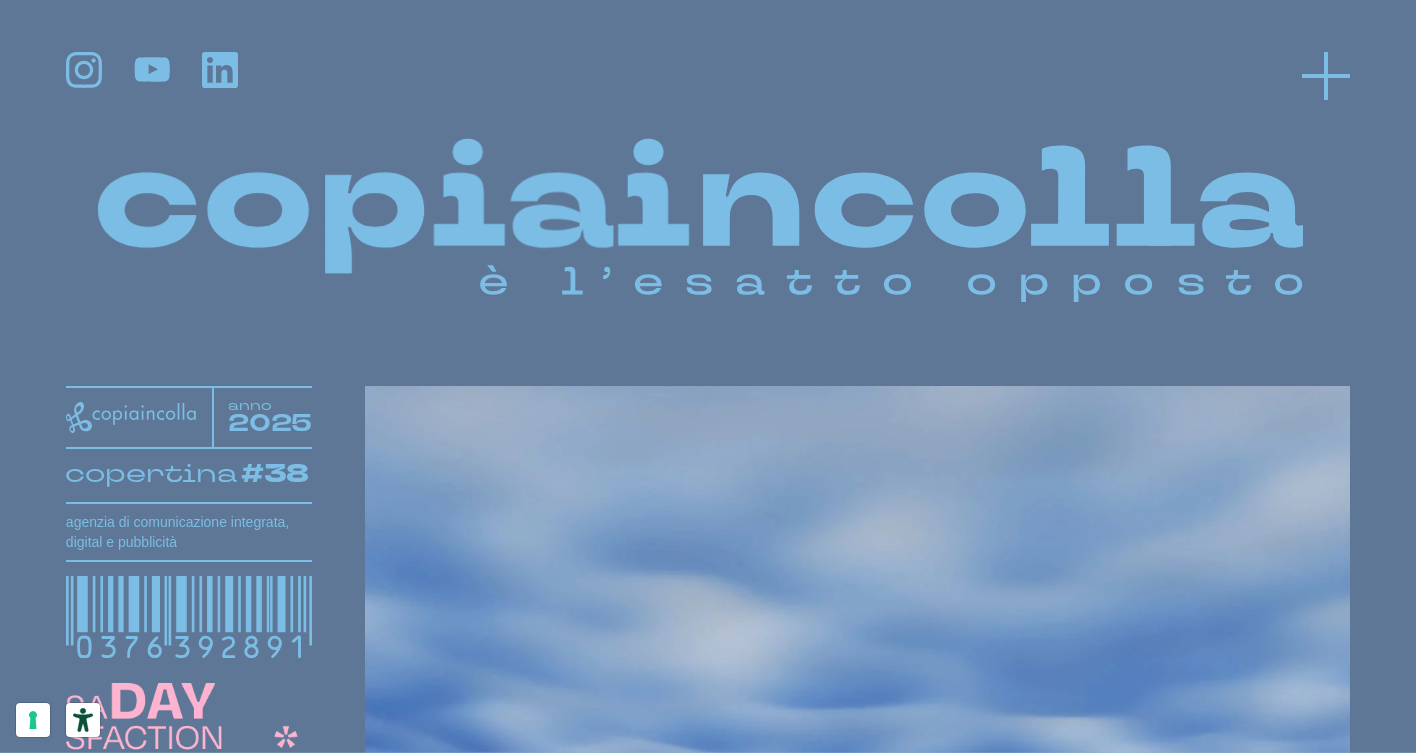 click 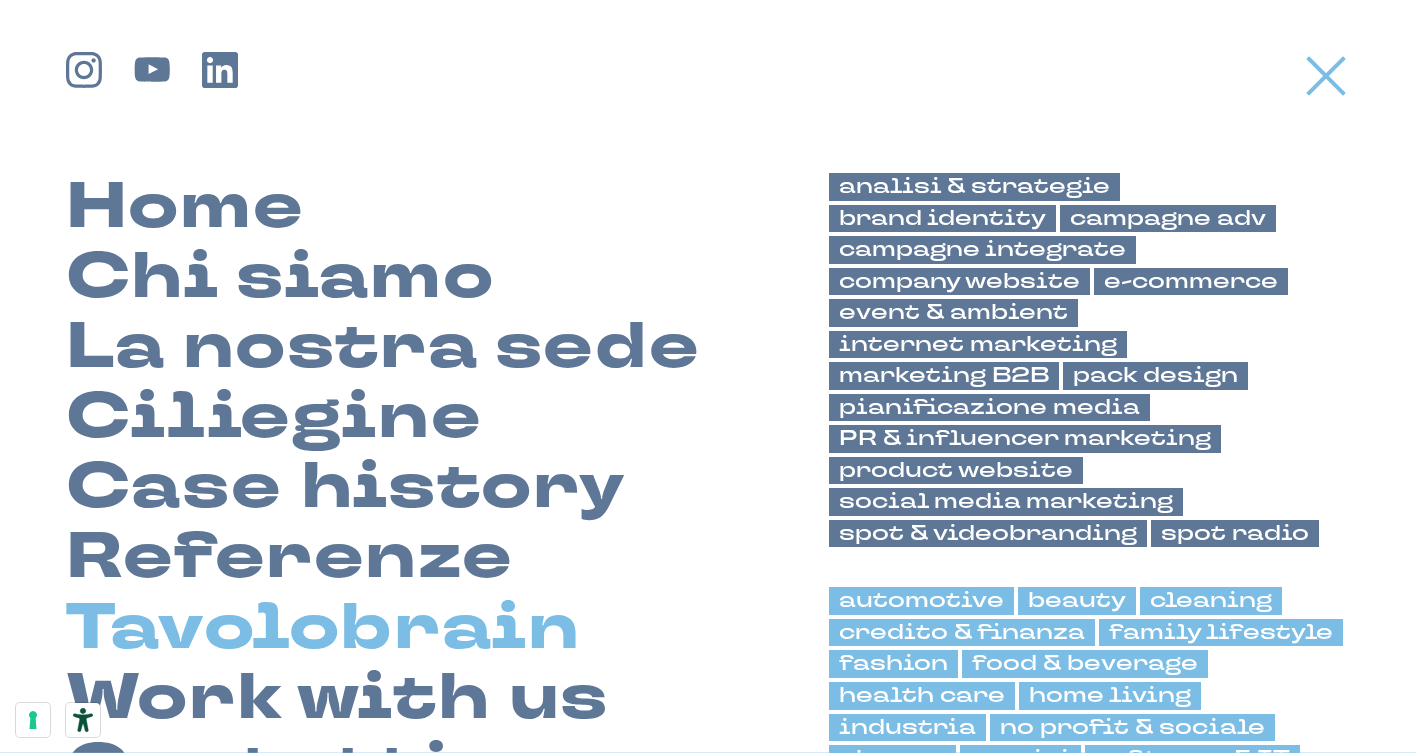 click on "Tavolobrain" at bounding box center [323, 629] 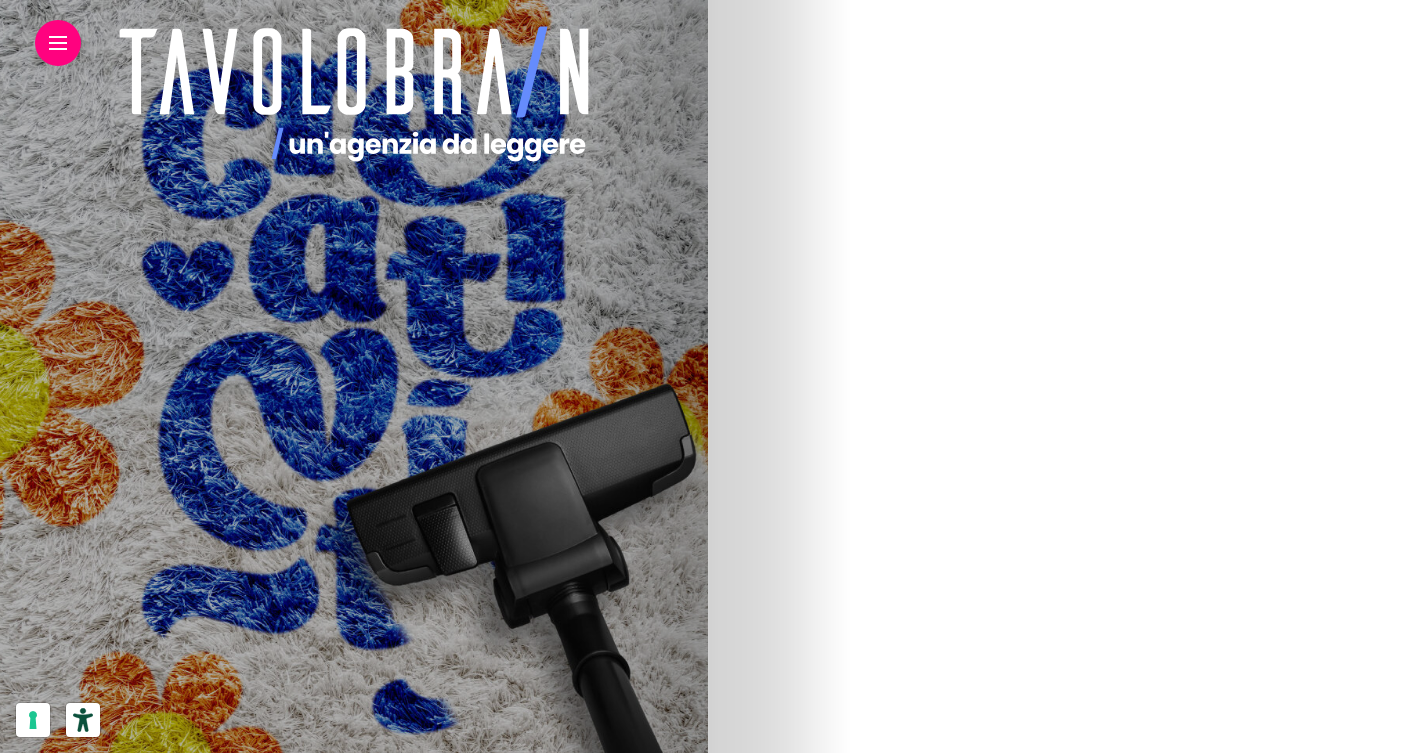 scroll, scrollTop: 588, scrollLeft: 0, axis: vertical 